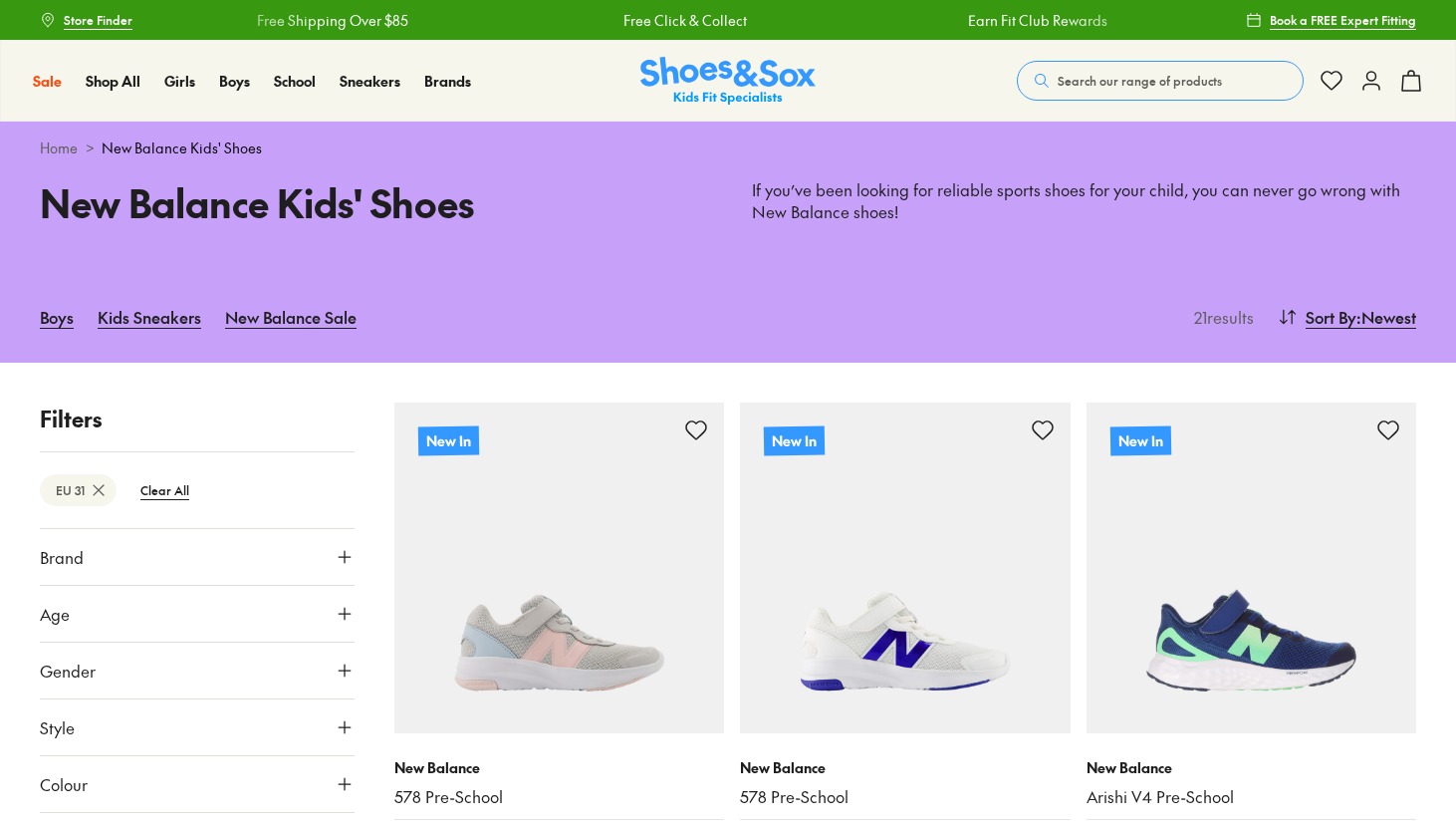scroll, scrollTop: 4283, scrollLeft: 0, axis: vertical 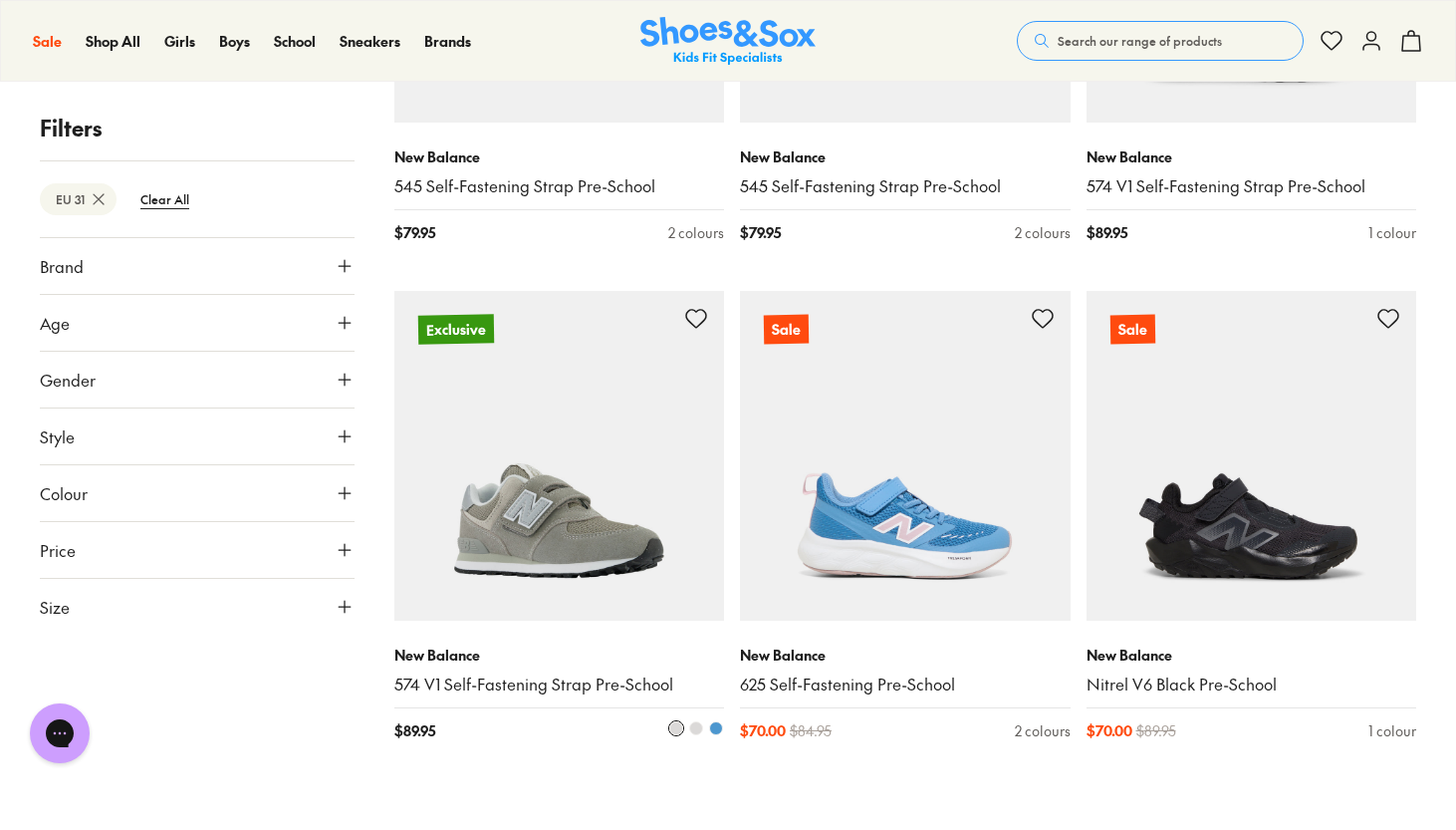 click at bounding box center (560, 456) 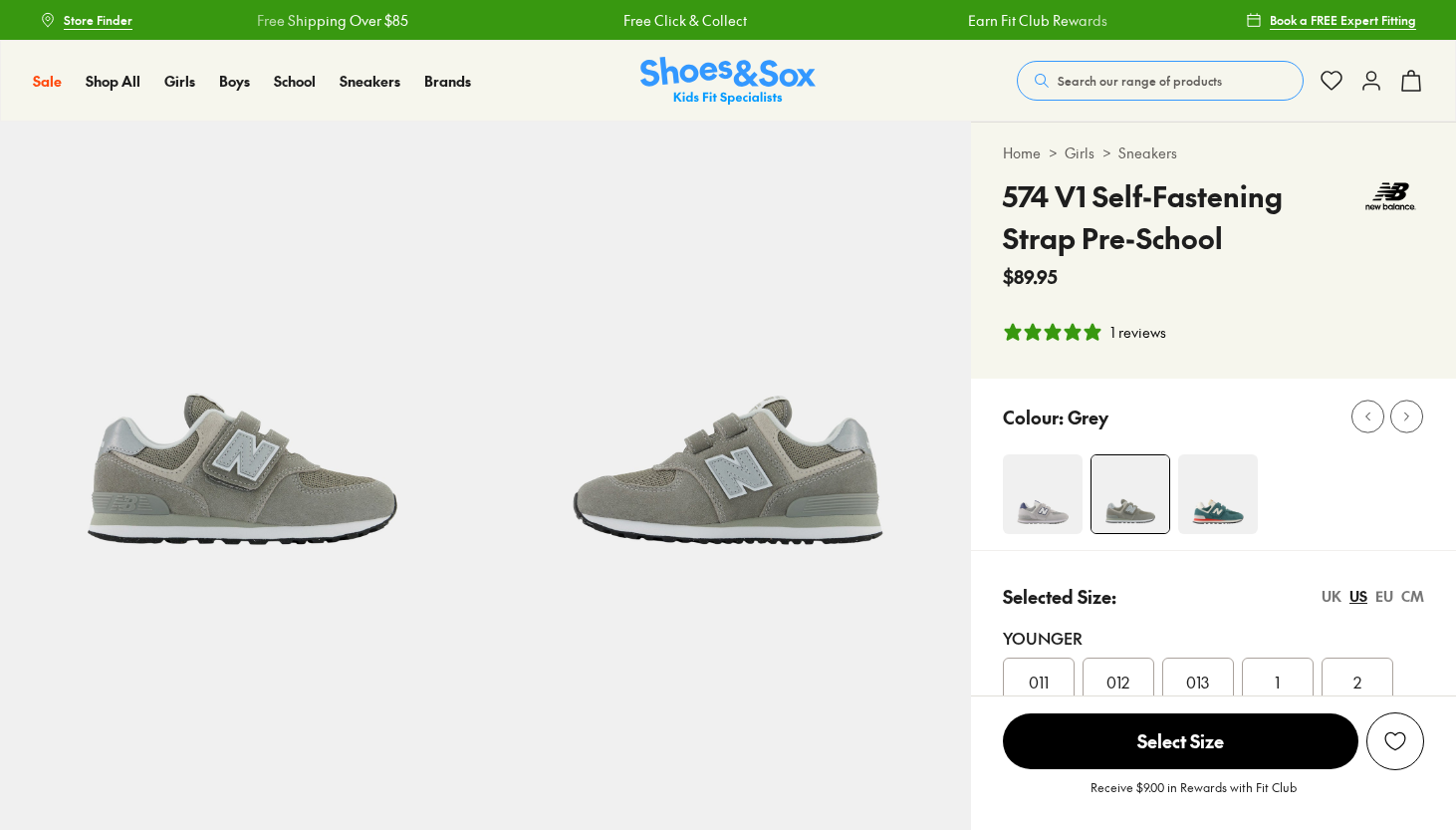 scroll, scrollTop: 0, scrollLeft: 0, axis: both 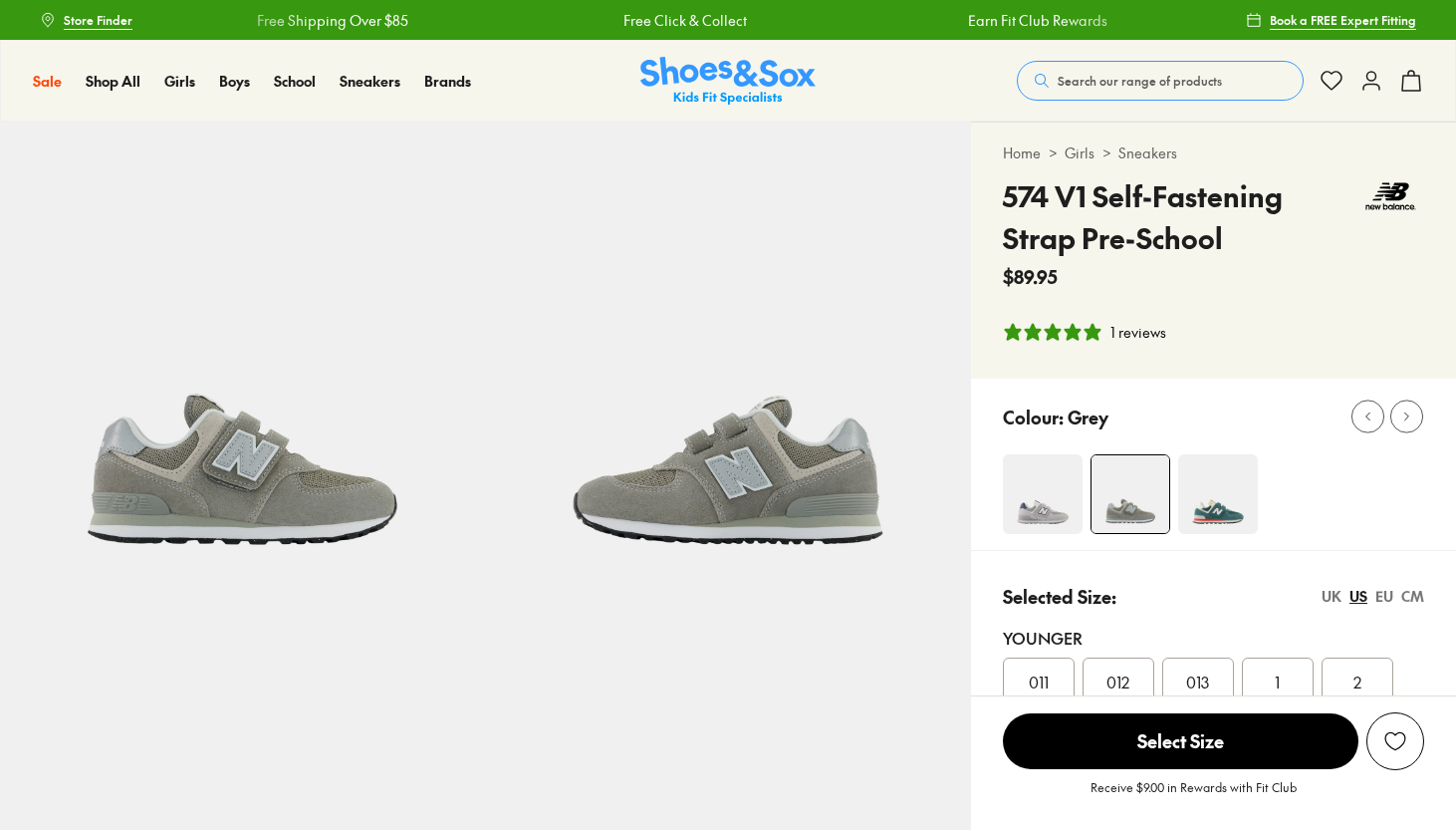 click on "CM" at bounding box center (1412, 596) 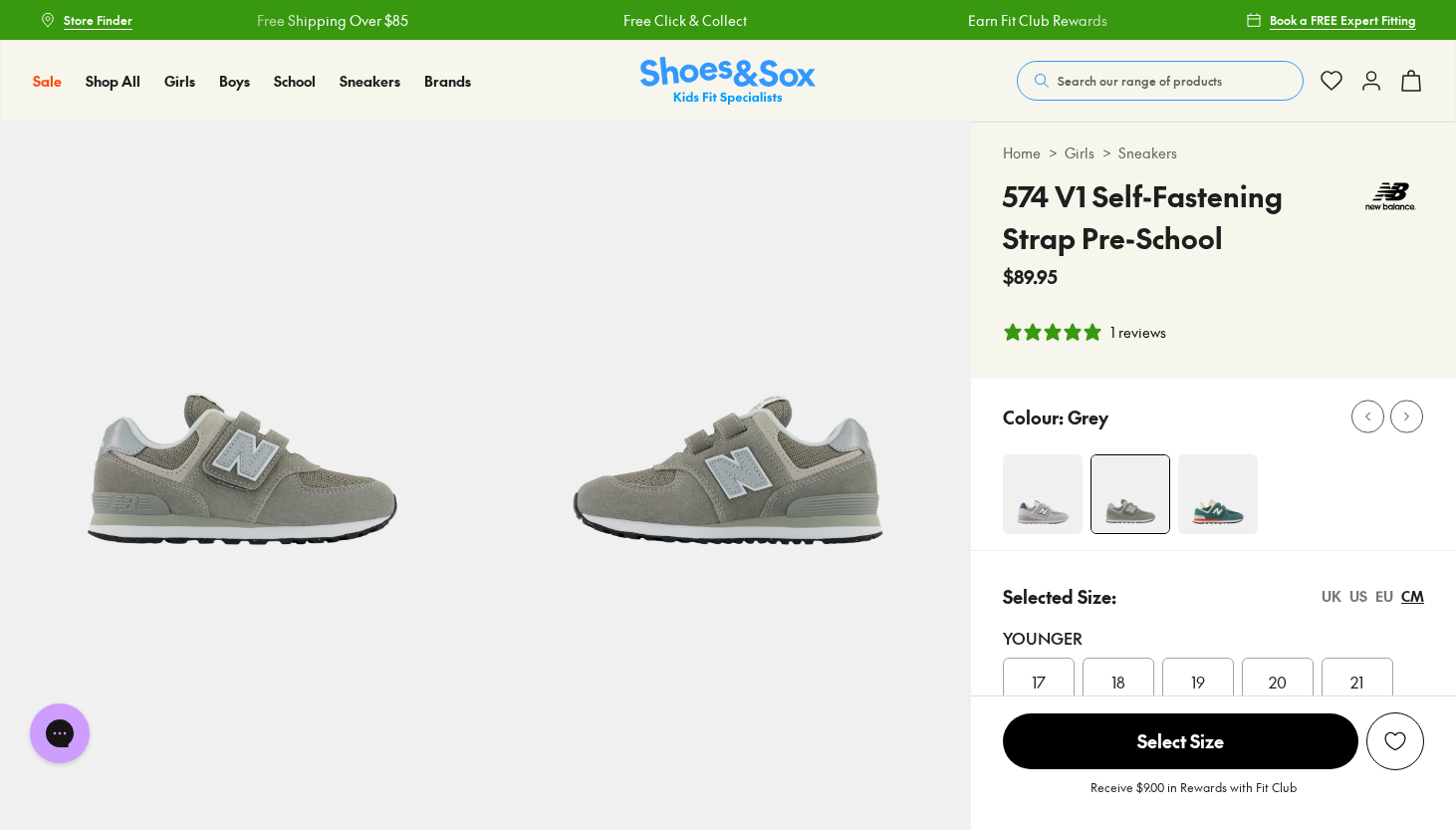 scroll, scrollTop: 0, scrollLeft: 0, axis: both 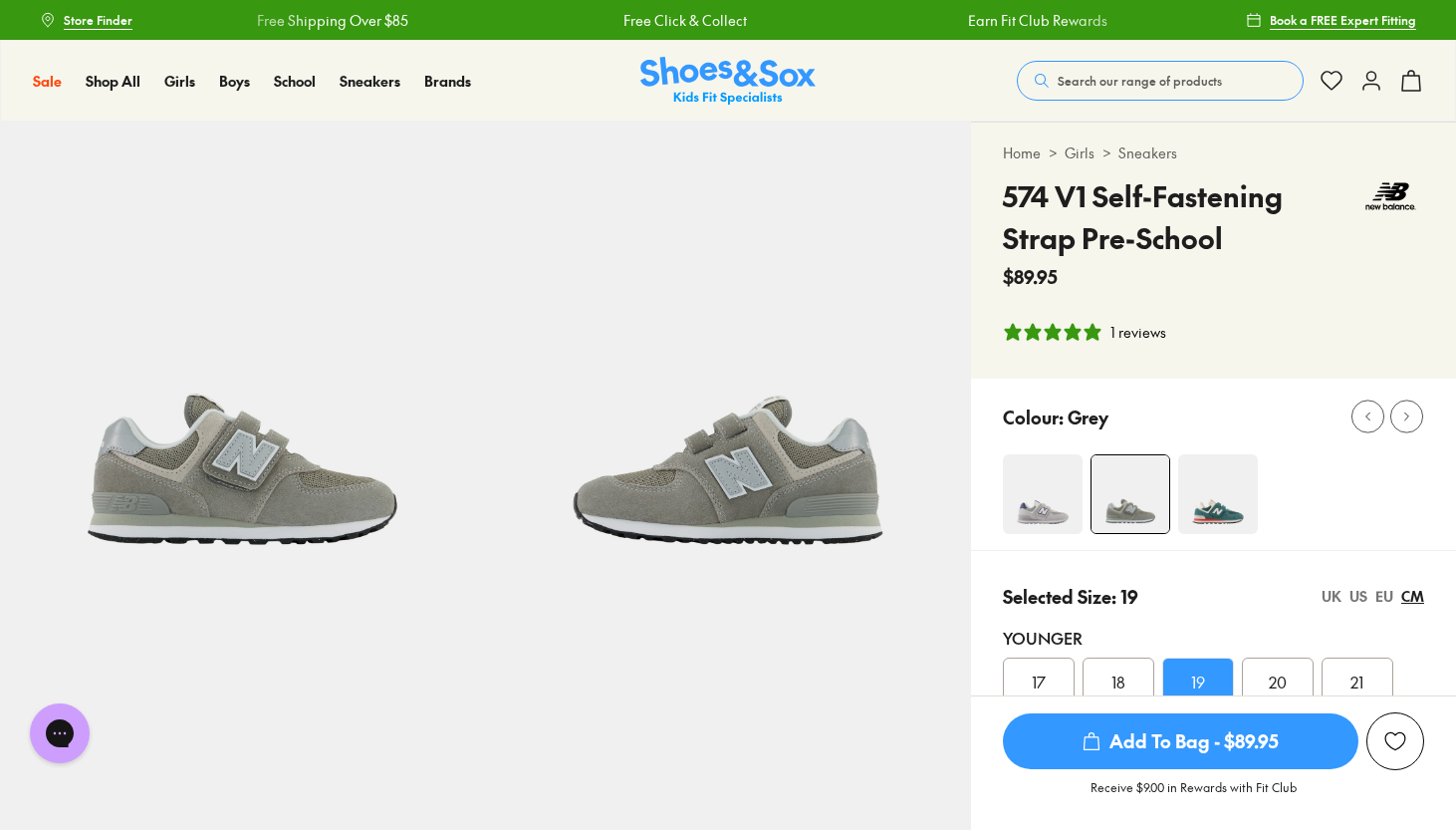 click at bounding box center (1043, 494) 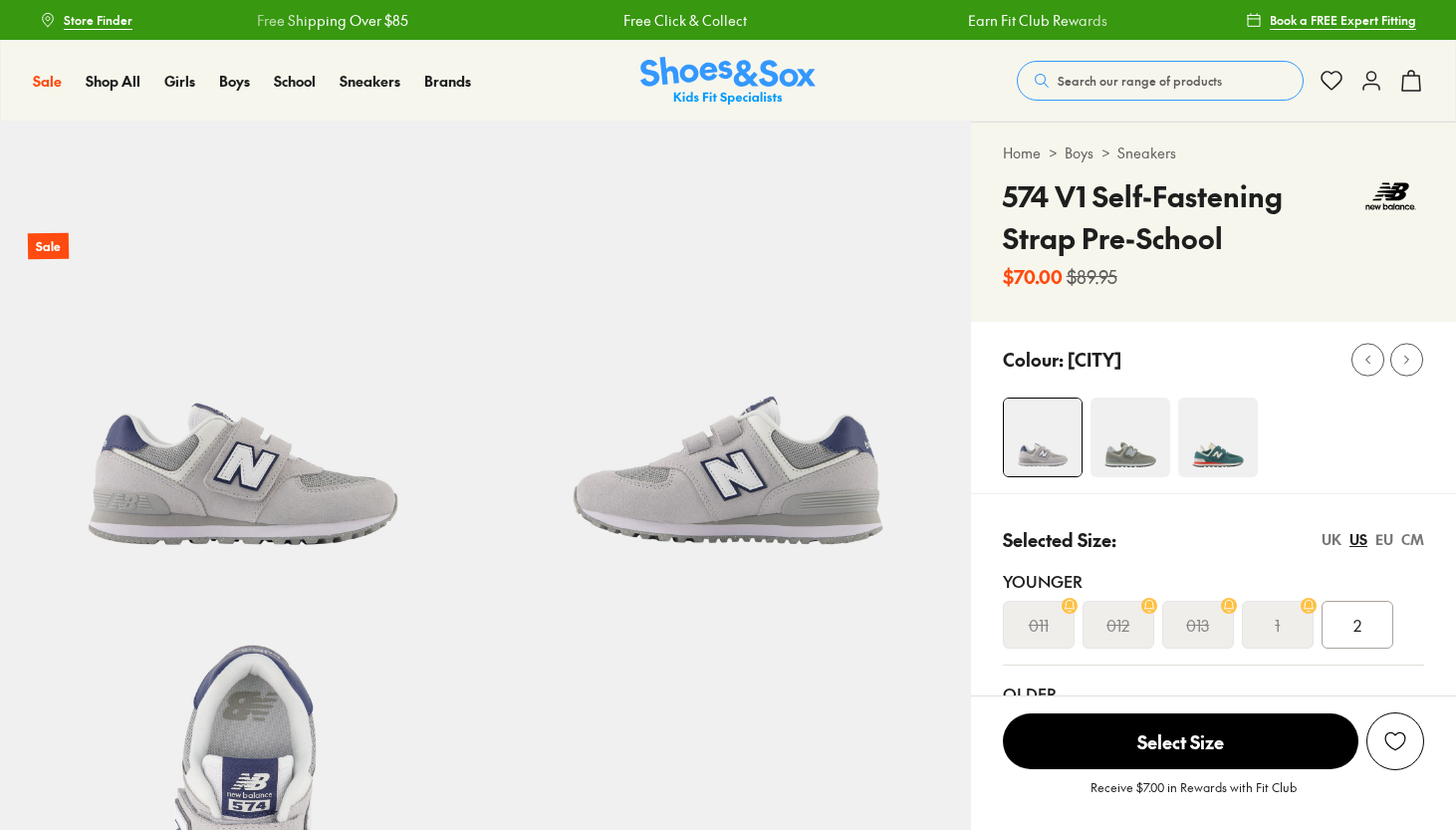 scroll, scrollTop: 0, scrollLeft: 0, axis: both 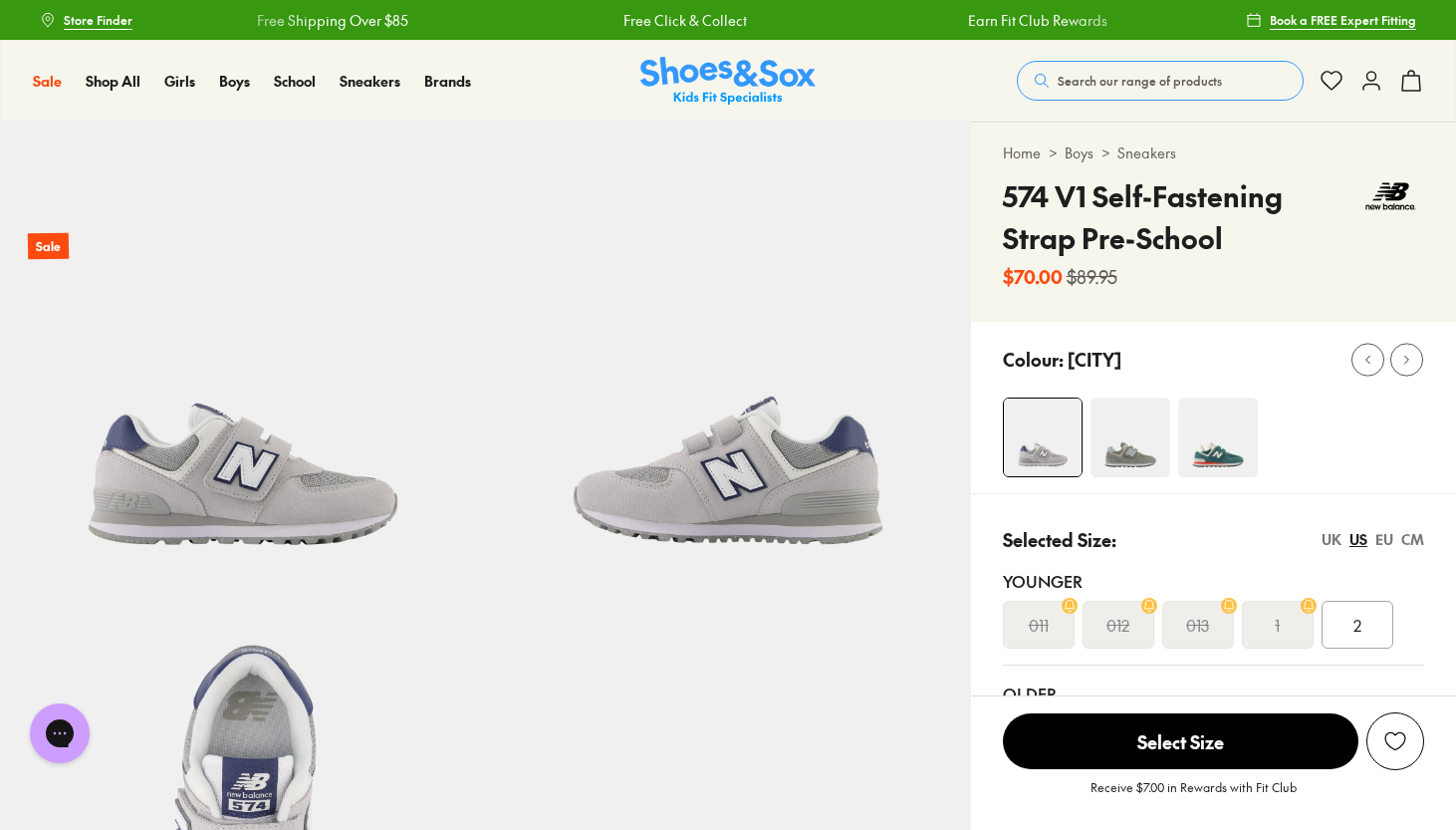 click at bounding box center [1130, 437] 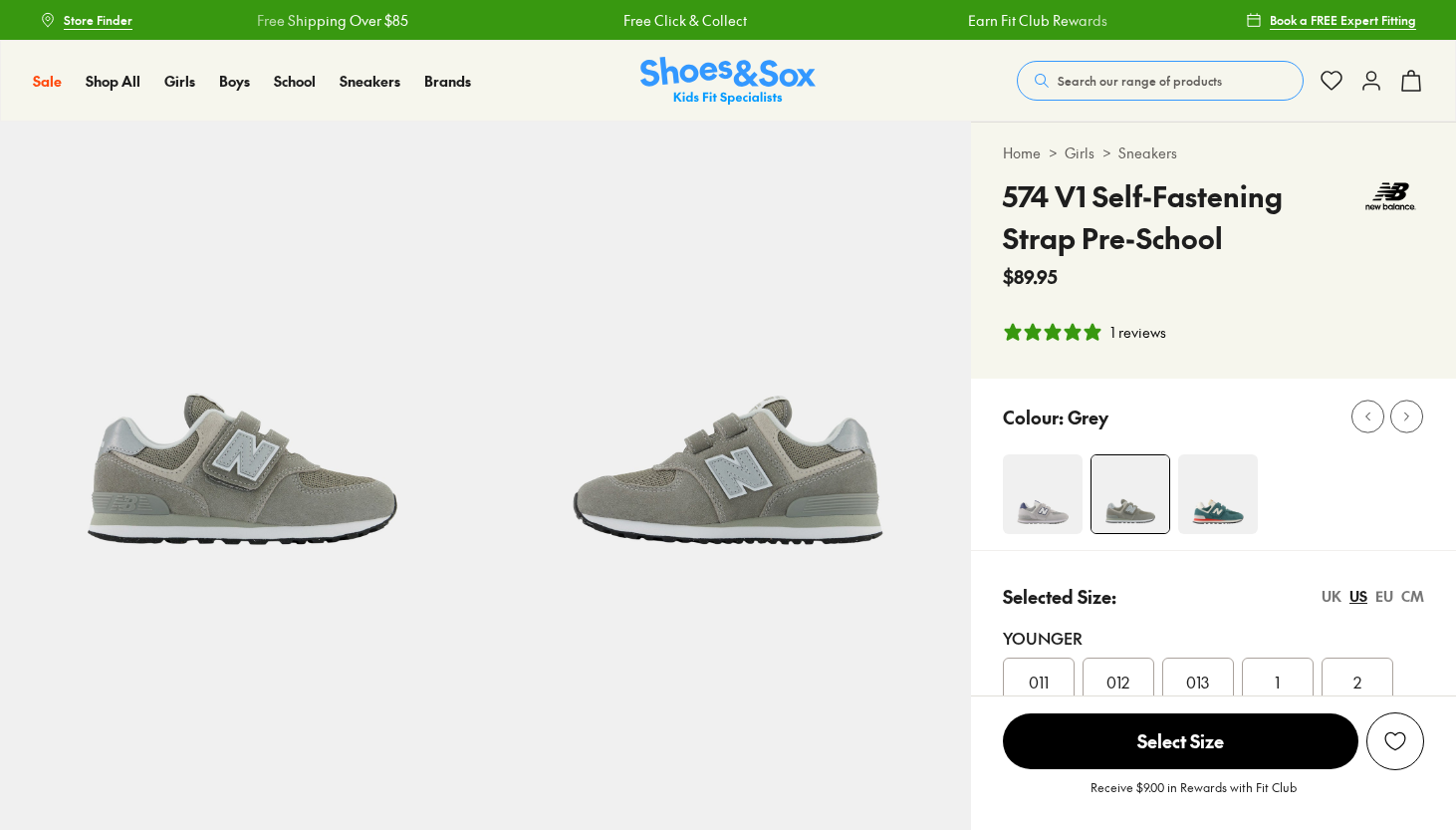 select on "*" 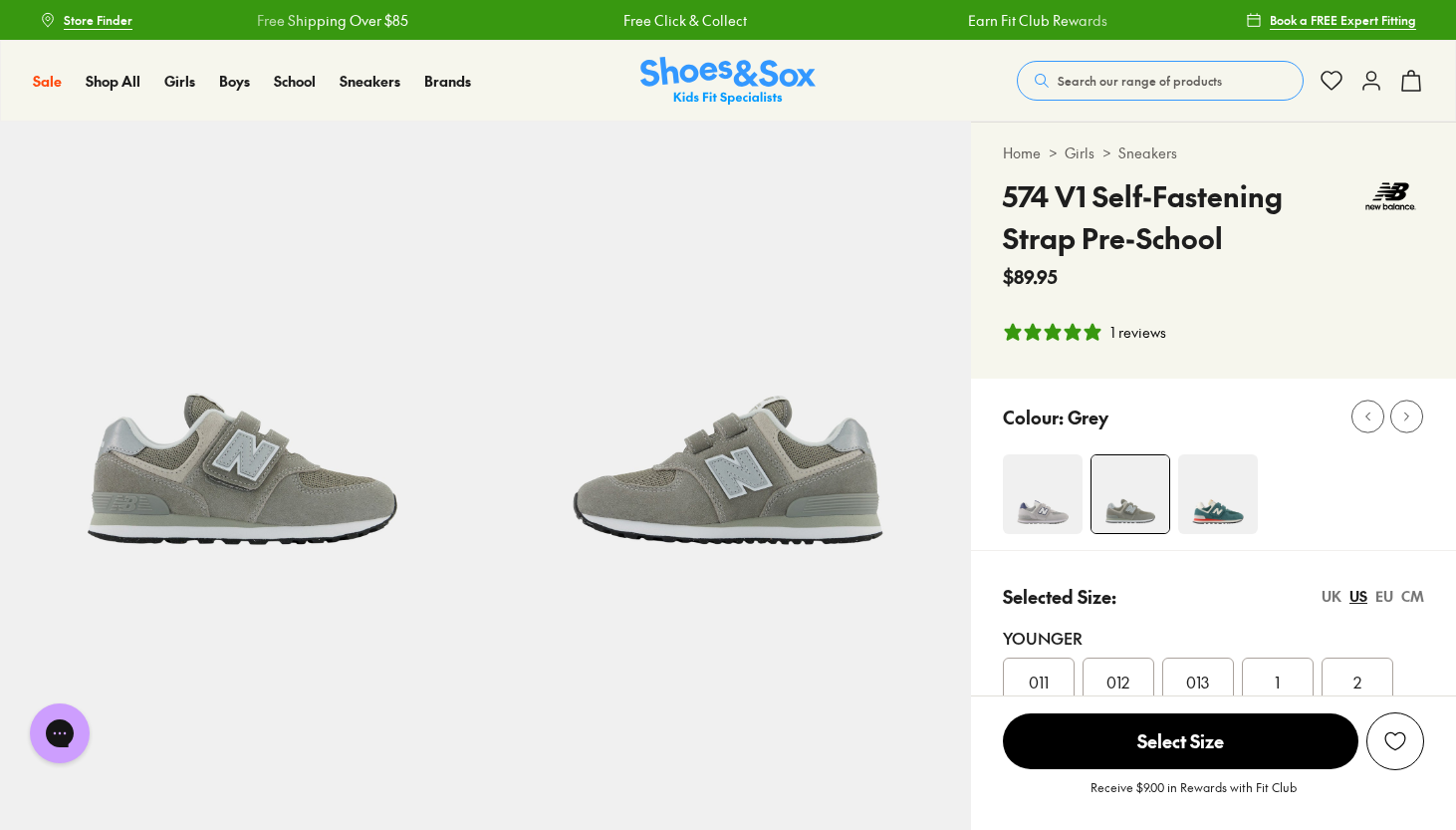scroll, scrollTop: 0, scrollLeft: 0, axis: both 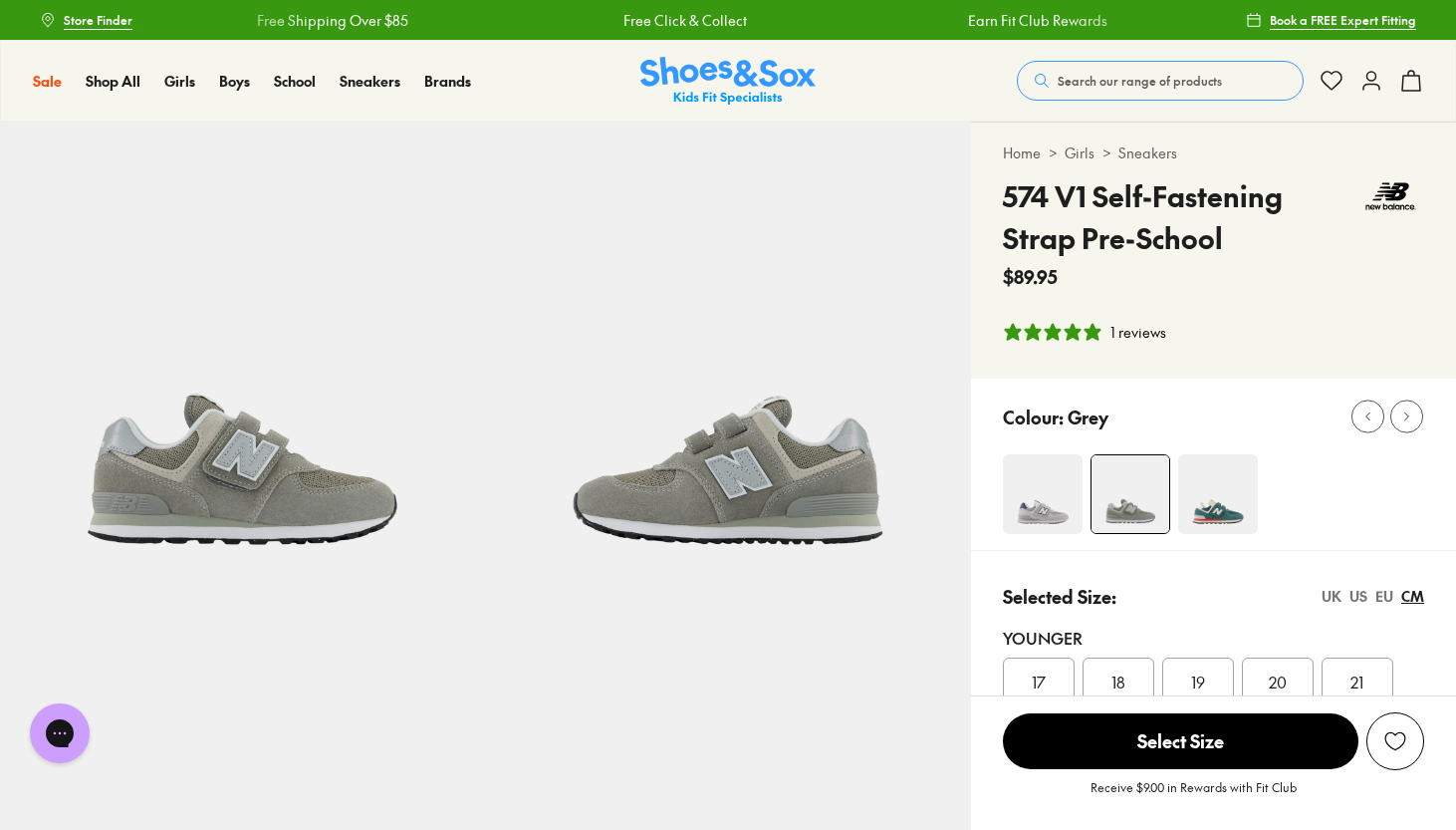 click on "19" at bounding box center (1198, 682) 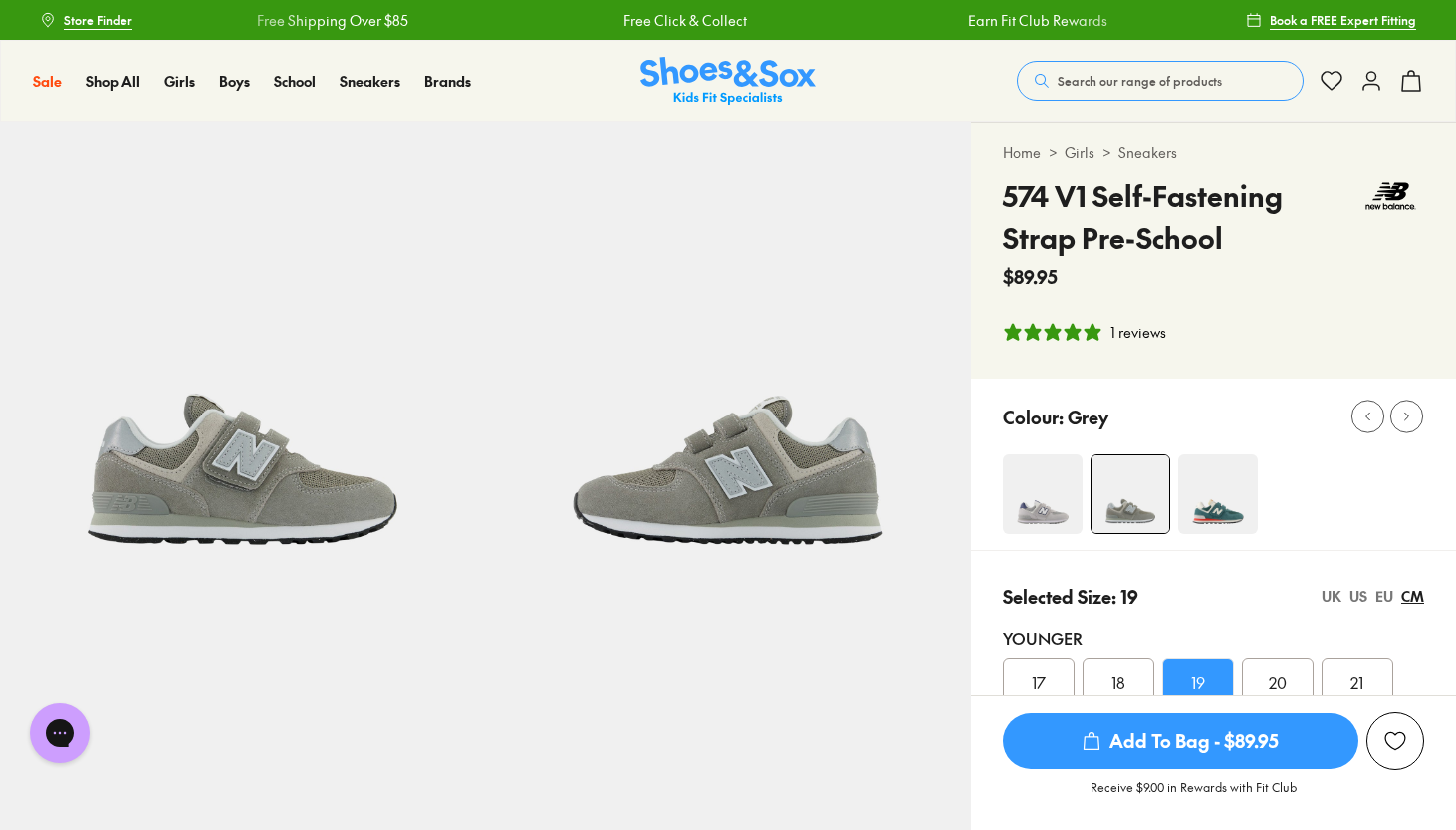 click on "Add To Bag - $89.95" at bounding box center (1180, 741) 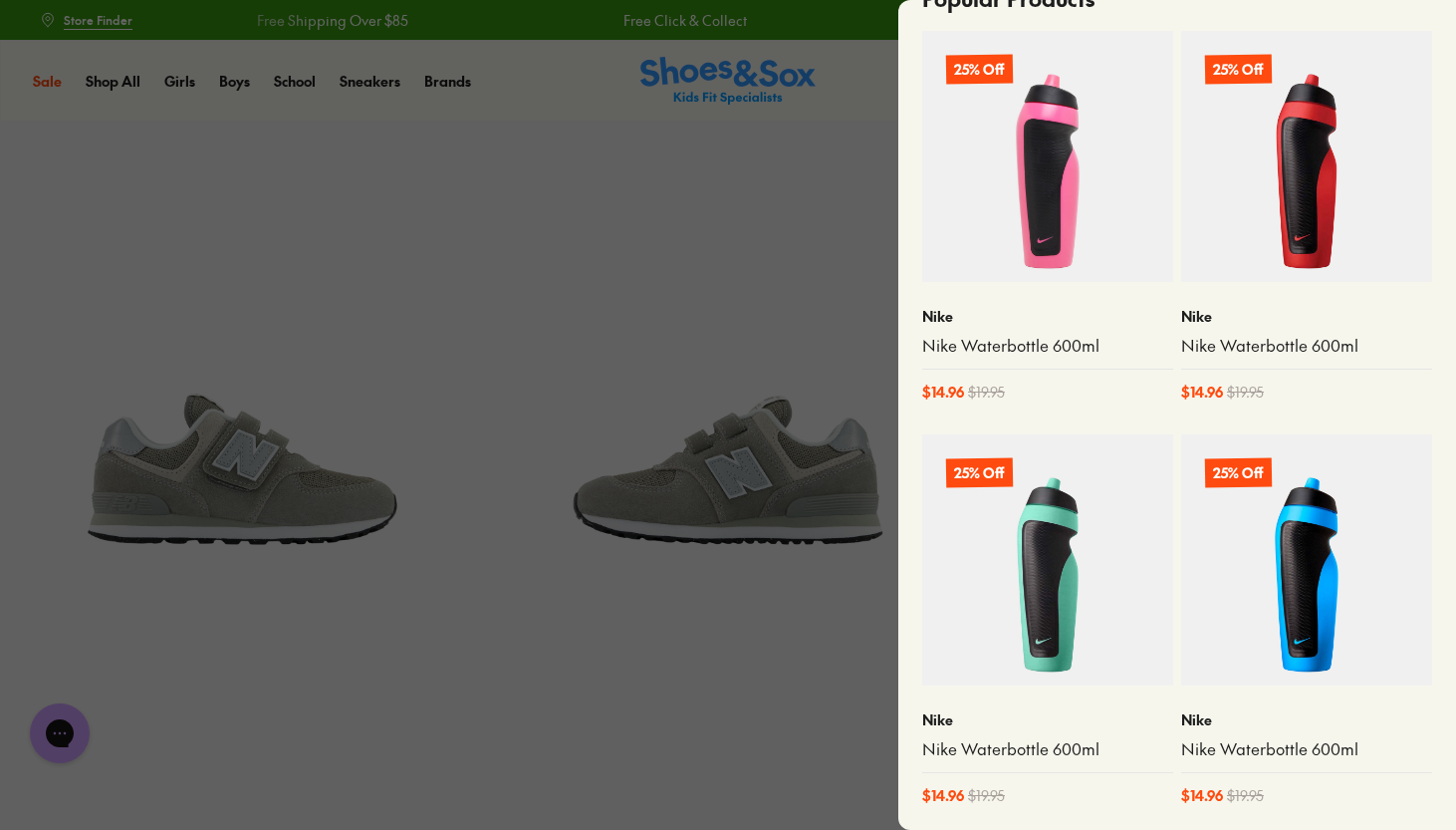 scroll, scrollTop: 0, scrollLeft: 0, axis: both 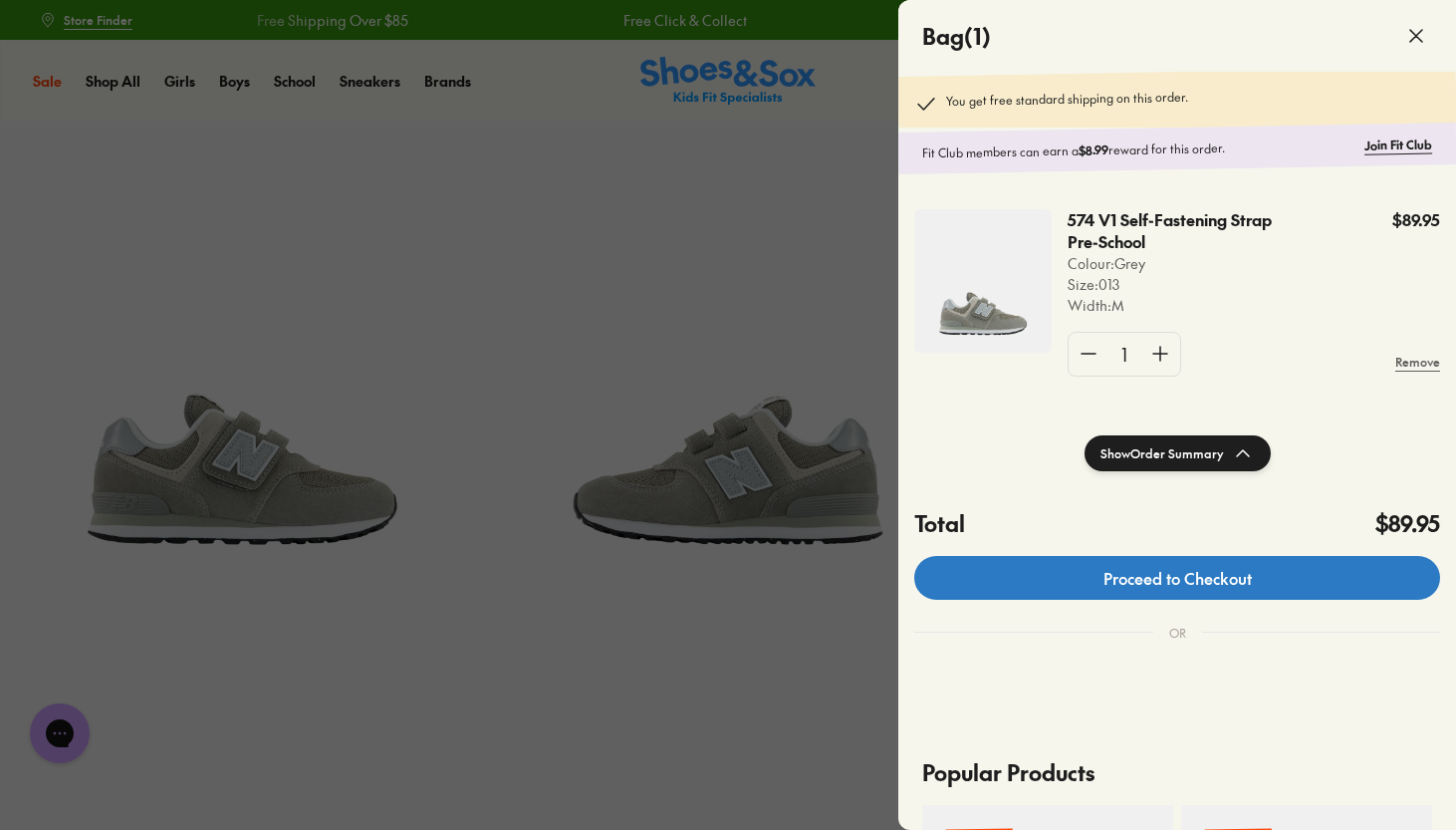 click on "Proceed to Checkout" 